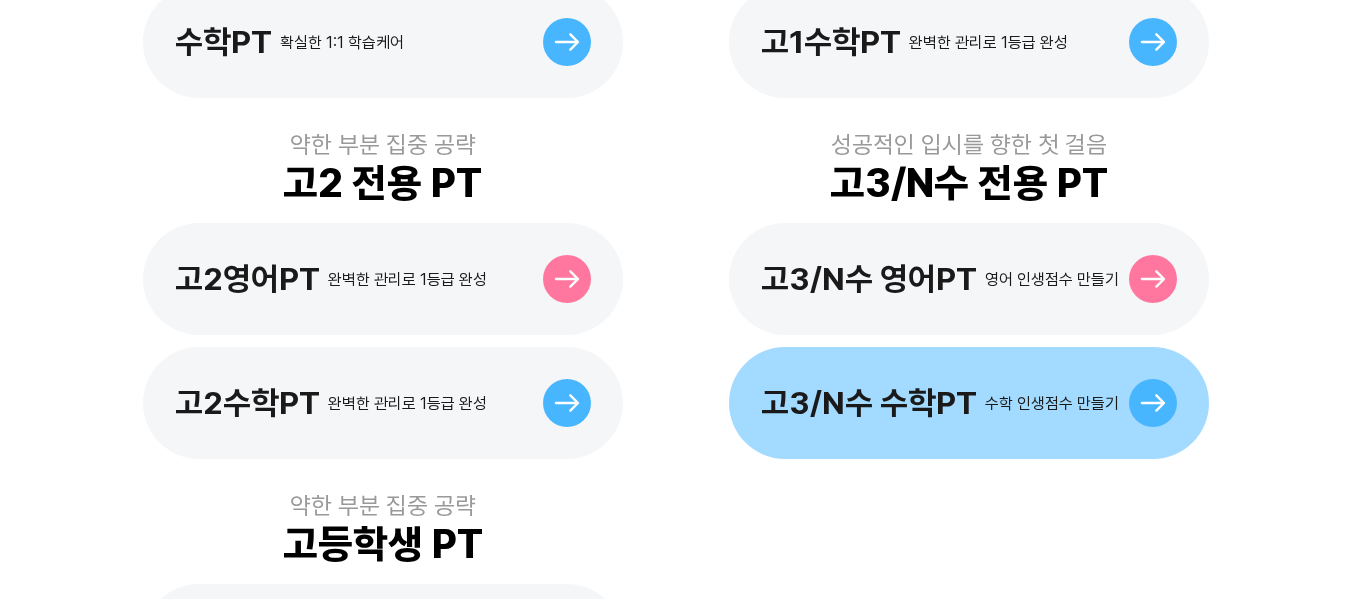 scroll, scrollTop: 900, scrollLeft: 0, axis: vertical 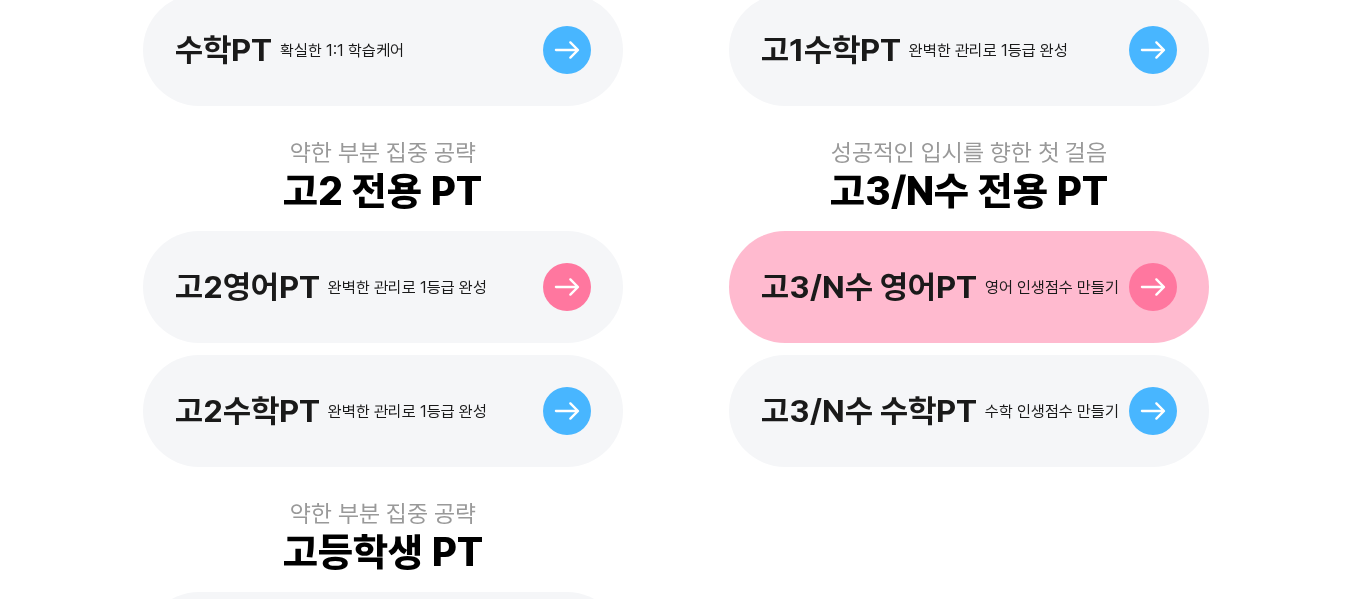 click on "고3/N수 영어PT 영어 인생점수 만들기" at bounding box center (969, 287) 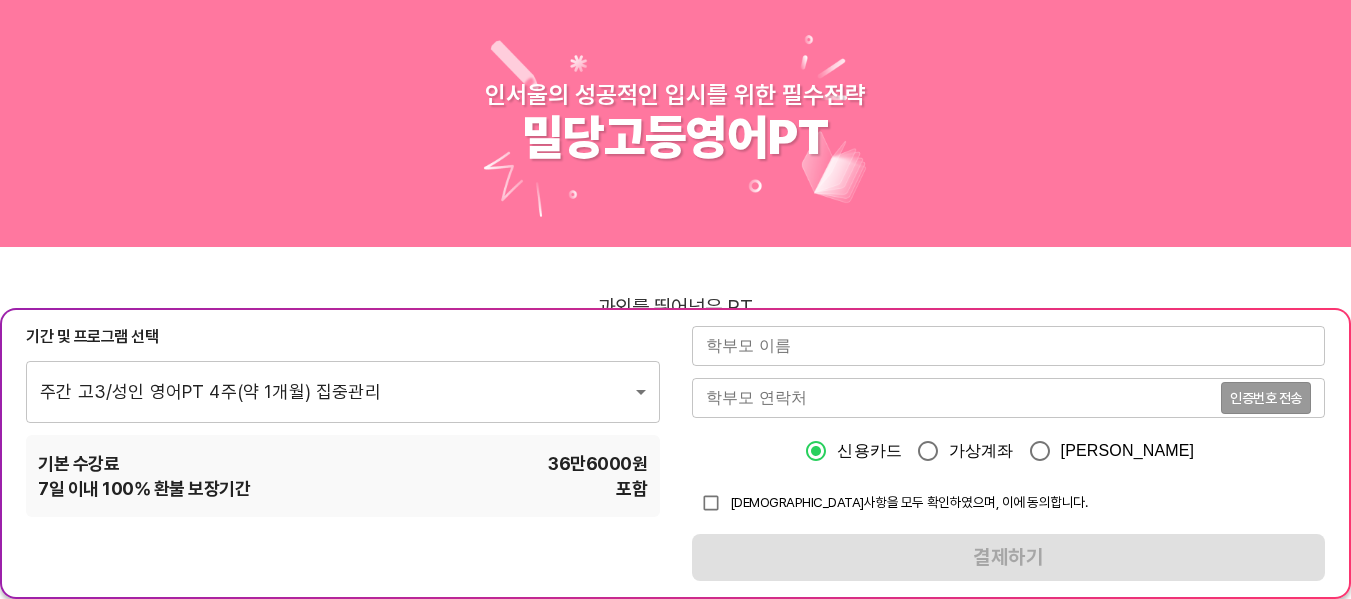 scroll, scrollTop: 0, scrollLeft: 0, axis: both 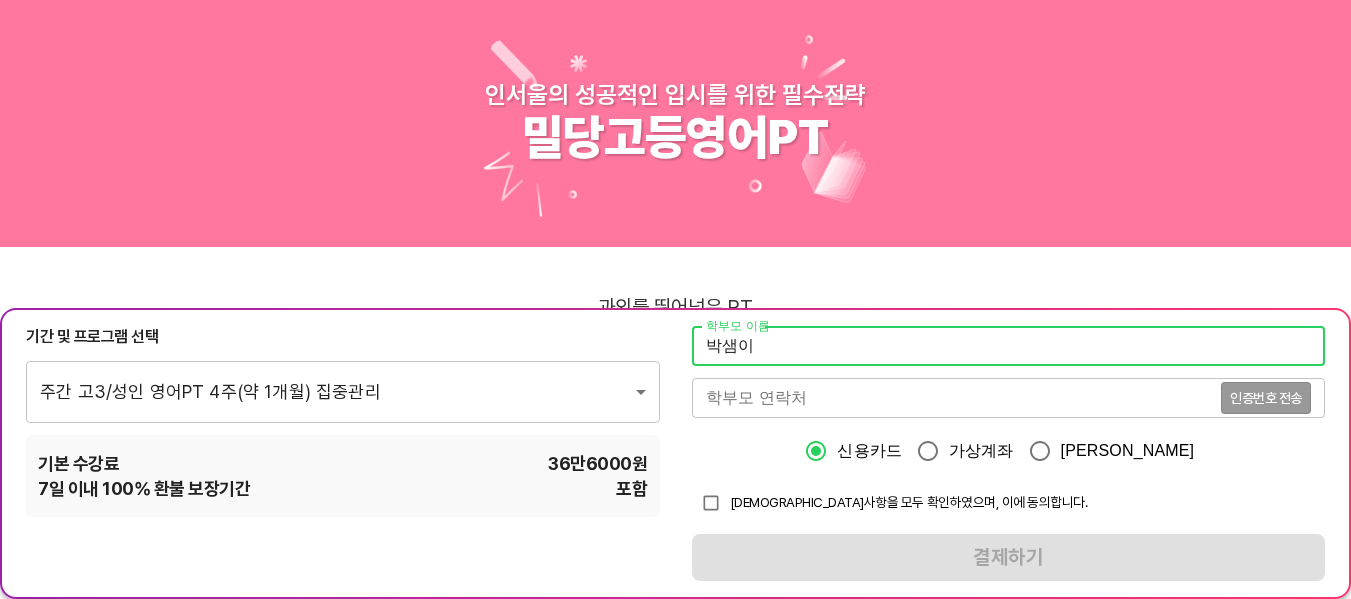 type on "박샘이" 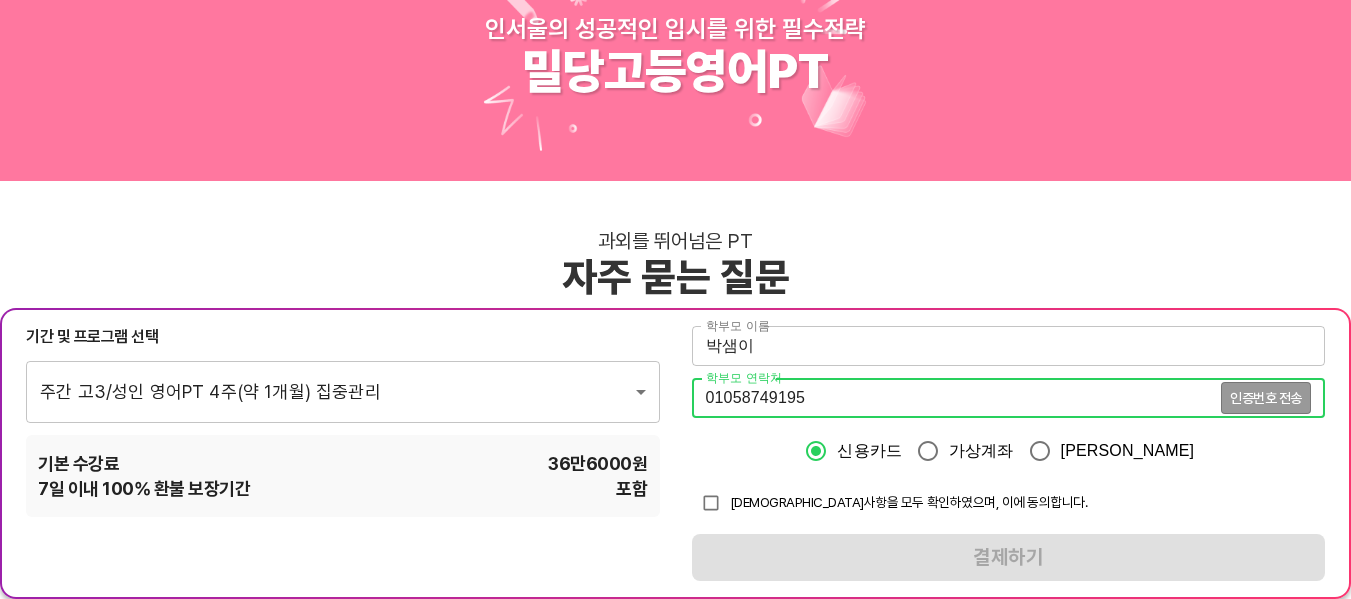 scroll, scrollTop: 100, scrollLeft: 0, axis: vertical 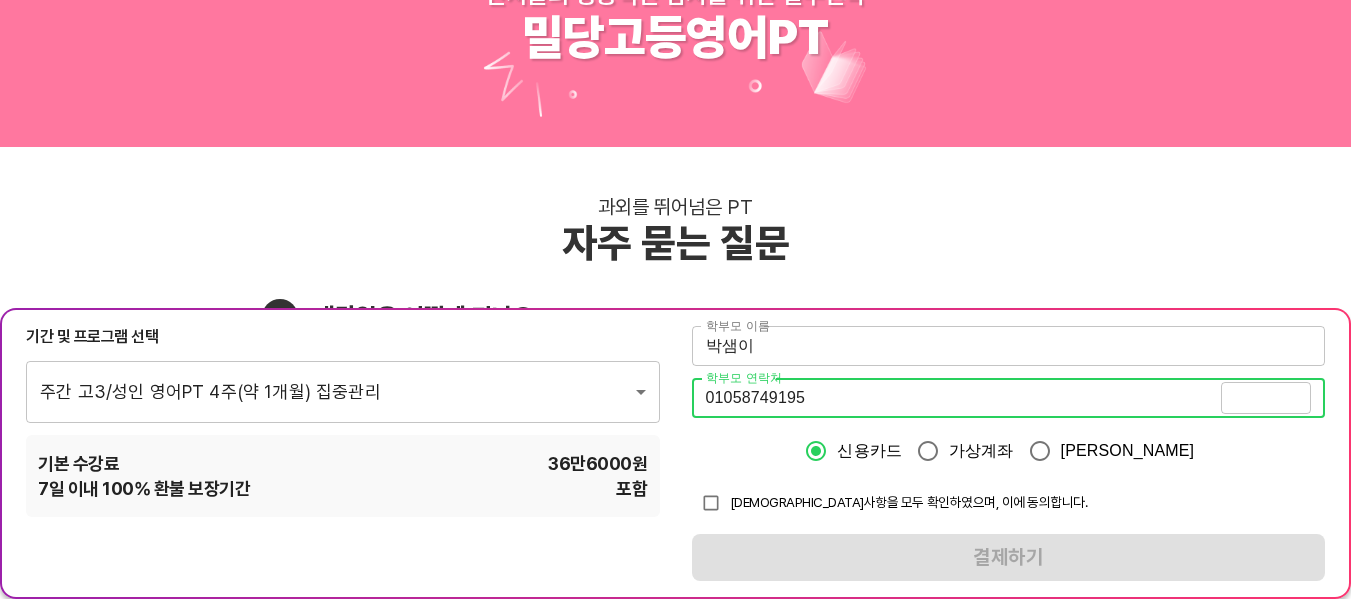 type on "01058749195" 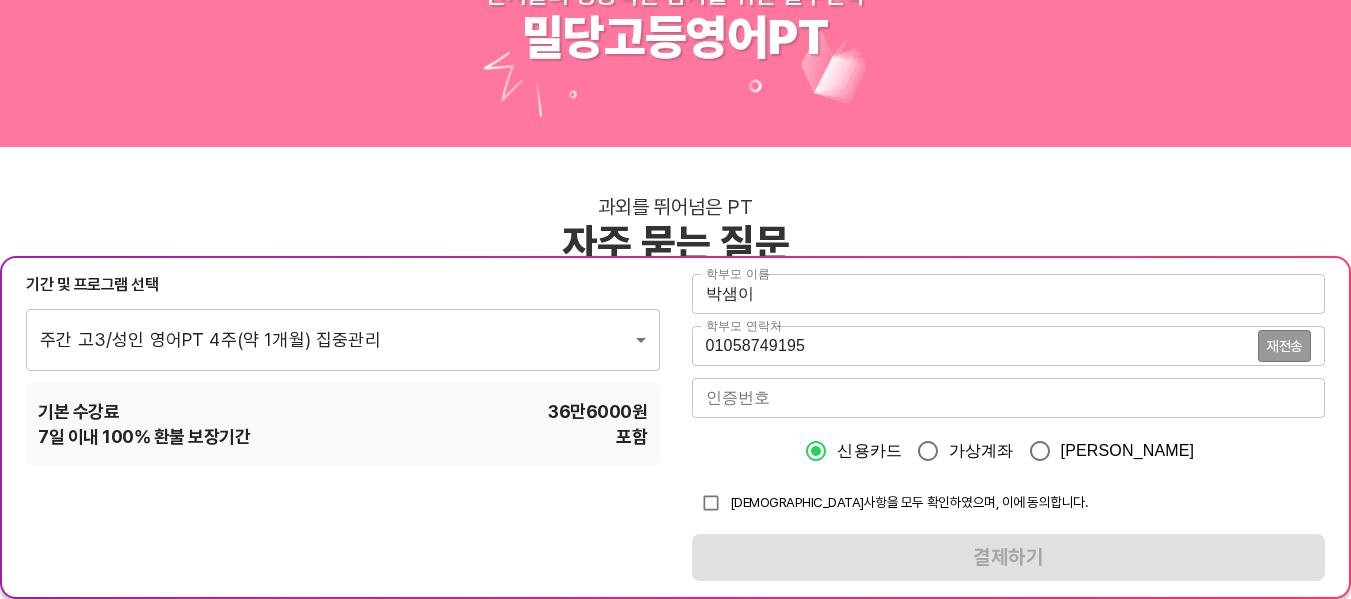 click at bounding box center [1009, 398] 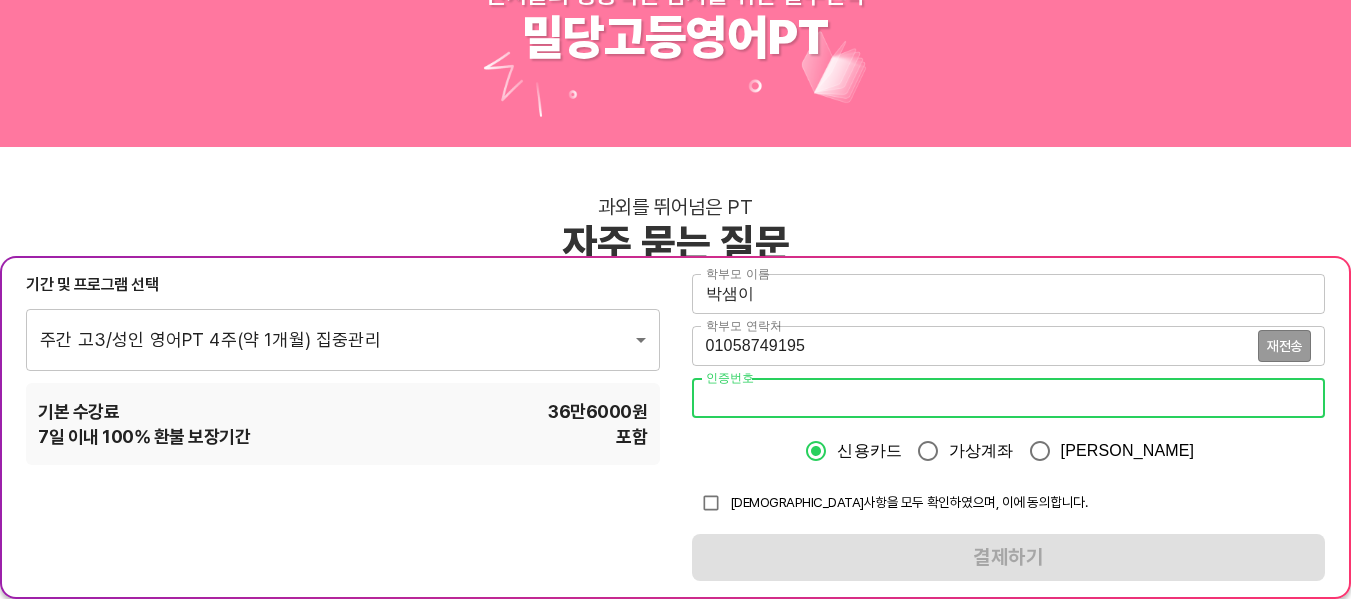 click at bounding box center [1009, 398] 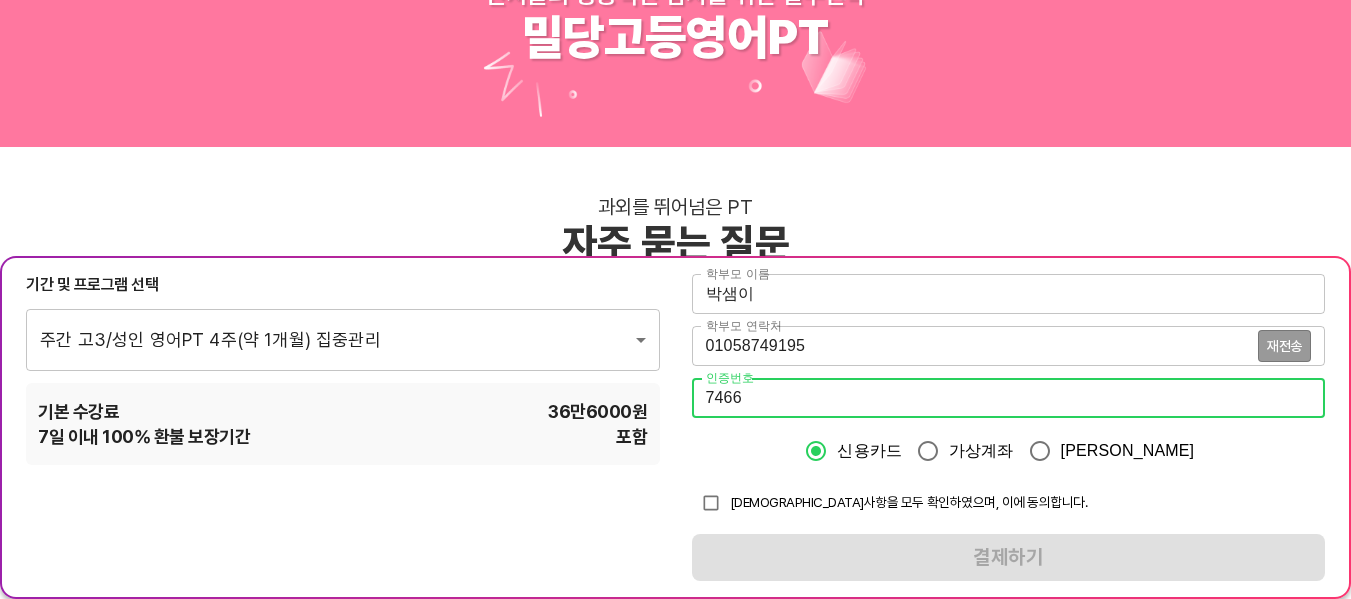 type on "7466" 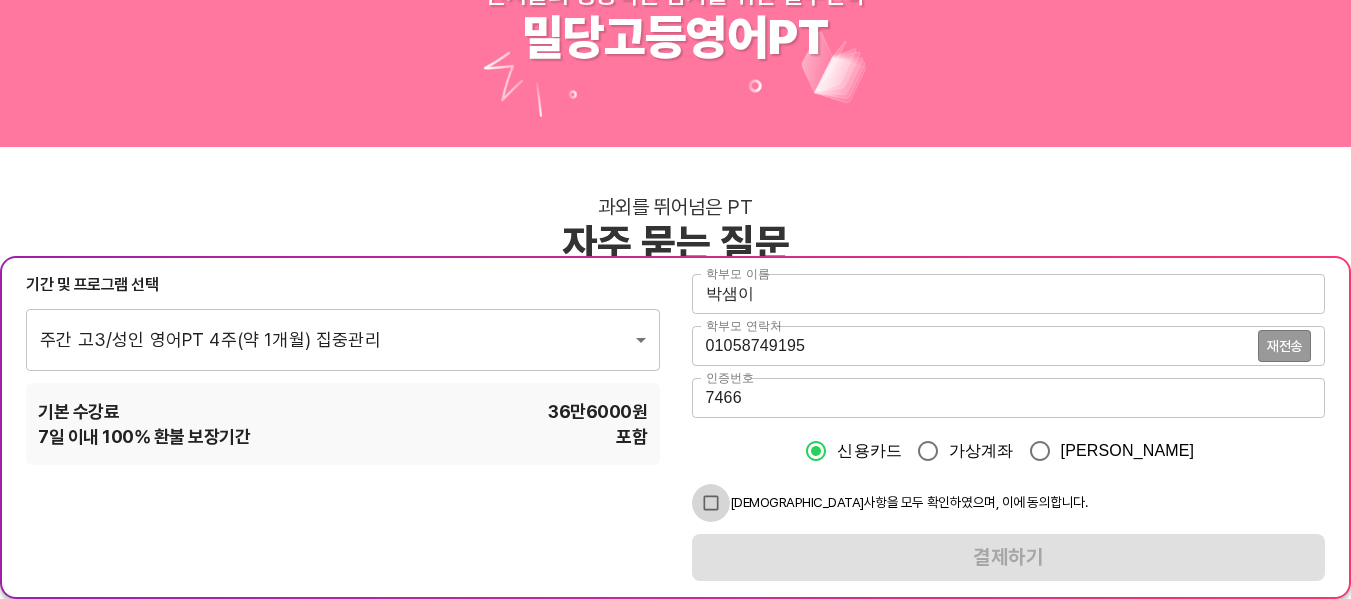 click at bounding box center [711, 503] 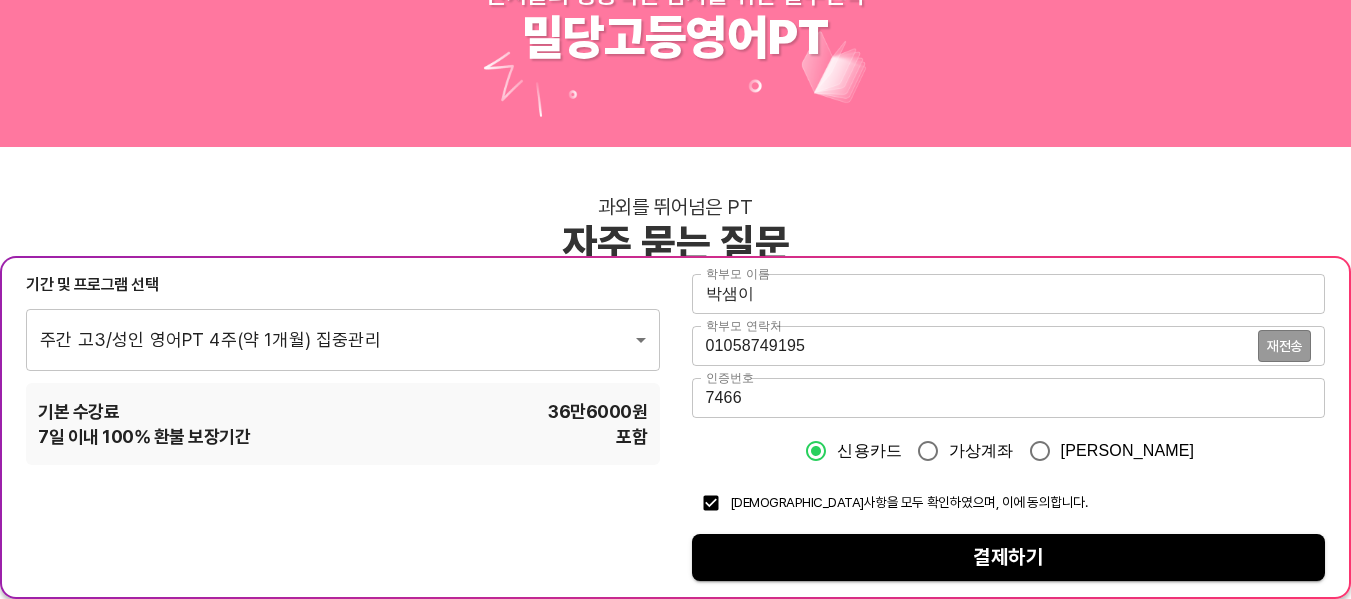 click on "[DEMOGRAPHIC_DATA]사항을 모두 확인하였으며, 이에 동의합니다." at bounding box center (1009, 503) 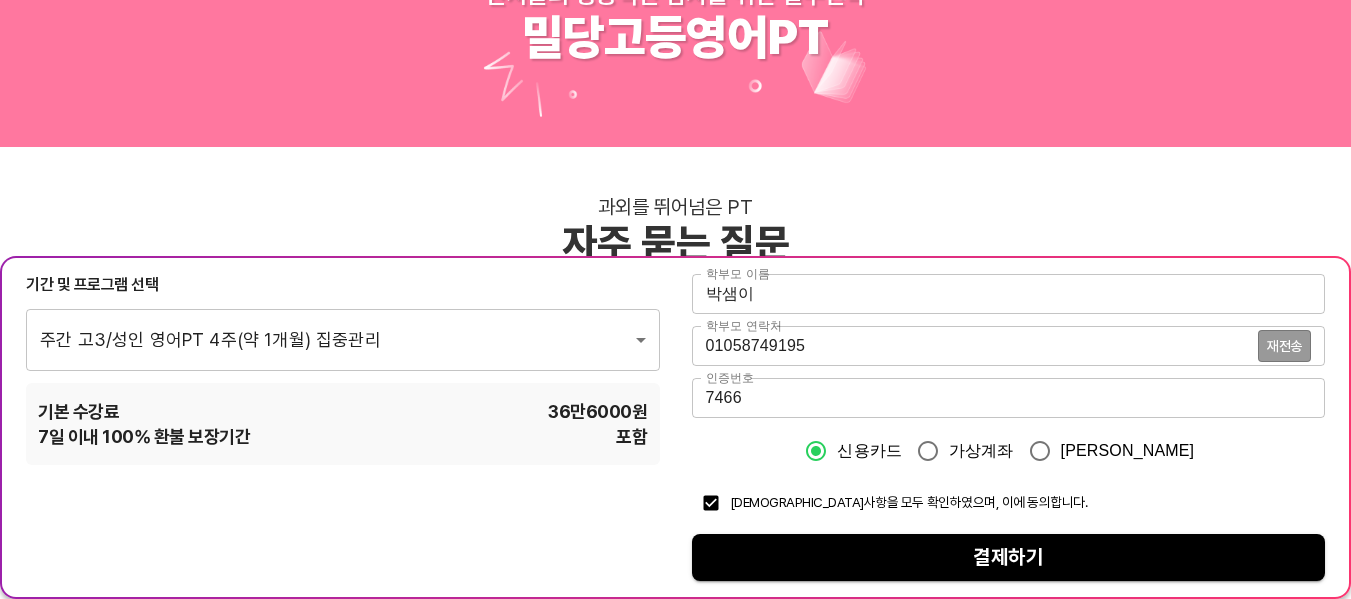click on "결제하기" at bounding box center [1009, 557] 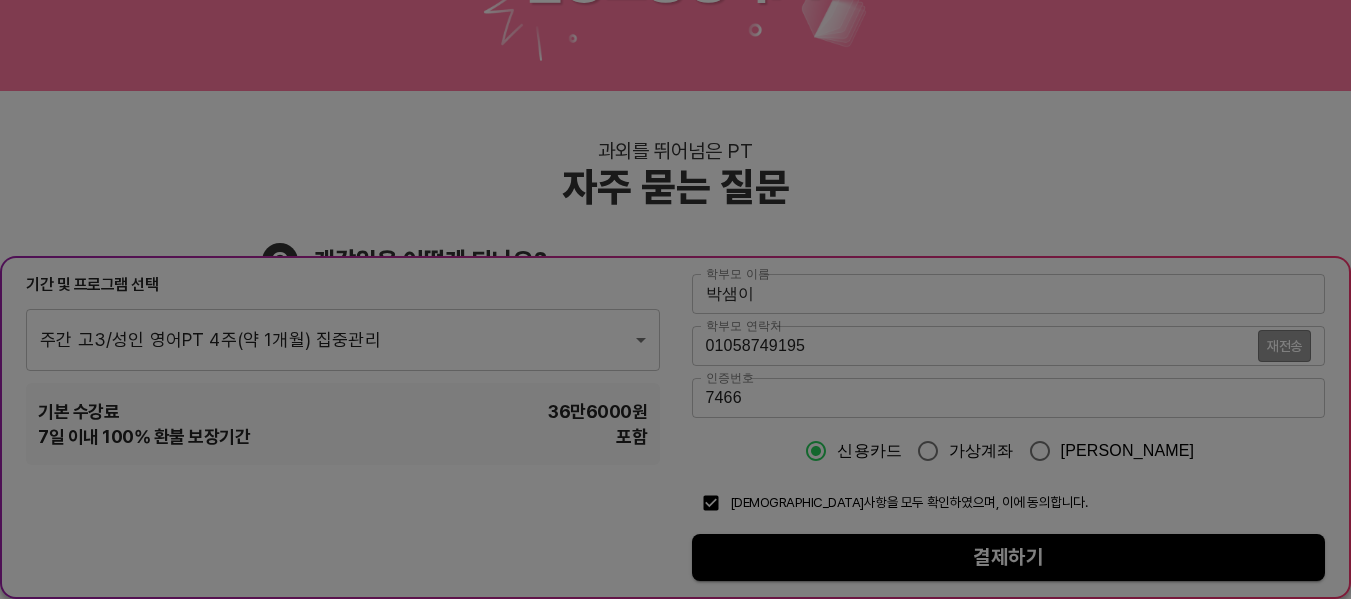 scroll, scrollTop: 200, scrollLeft: 0, axis: vertical 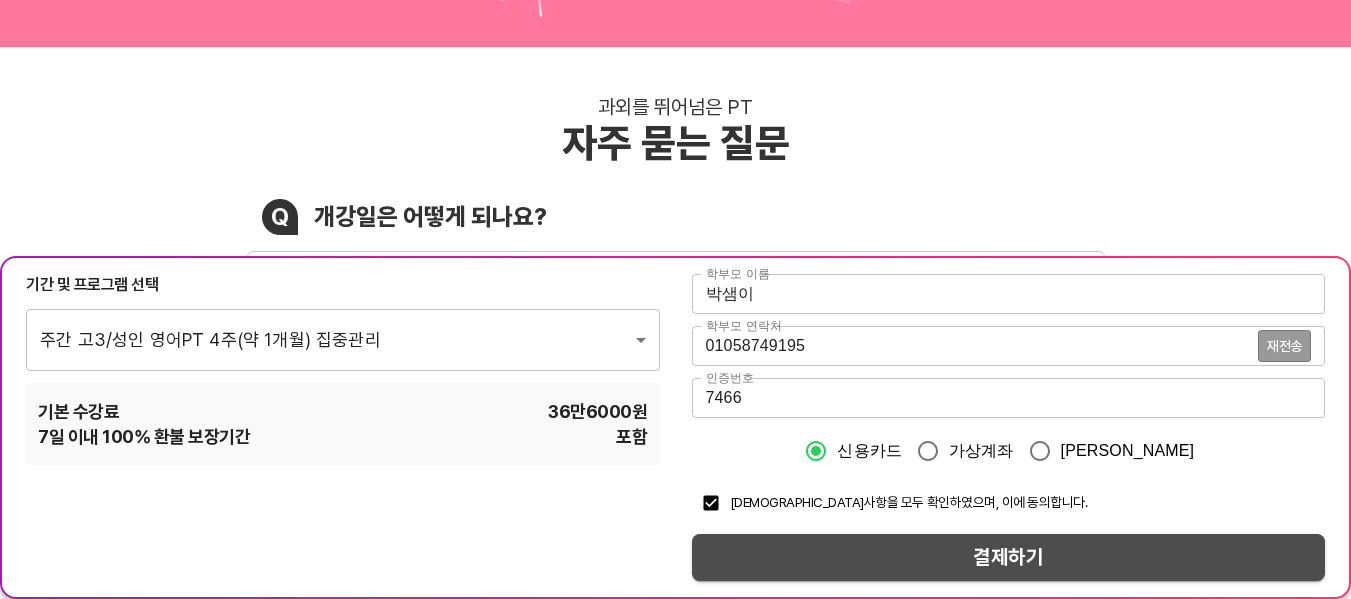 click on "결제하기" at bounding box center (1009, 557) 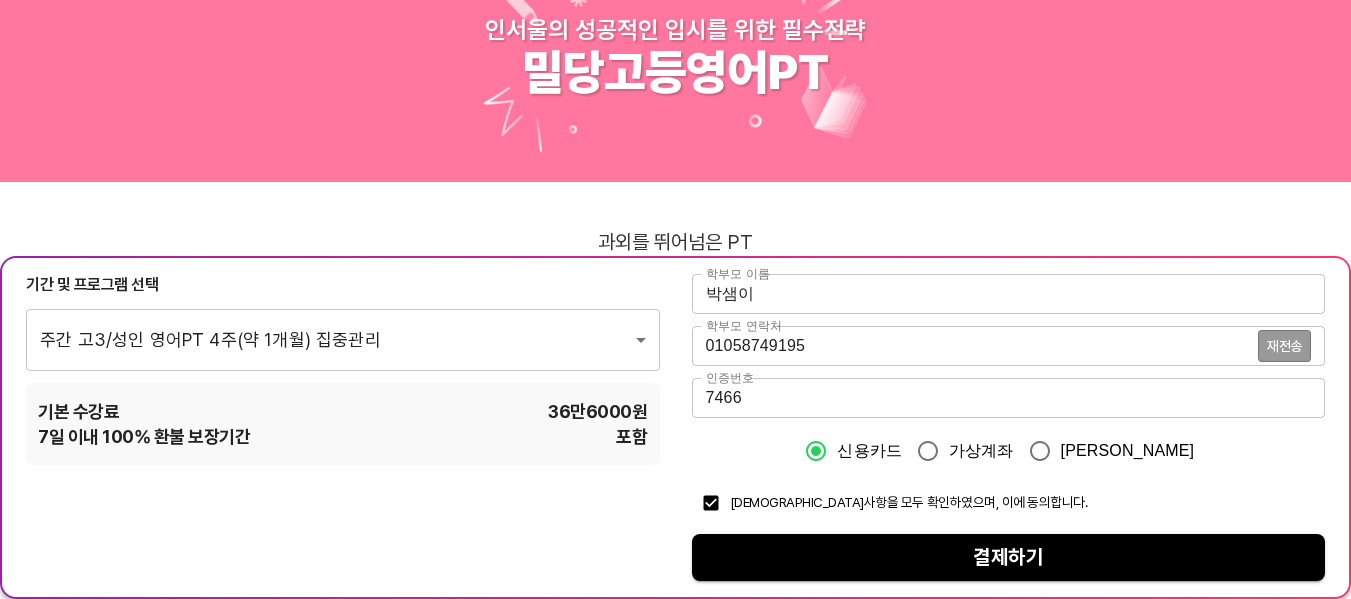 scroll, scrollTop: 0, scrollLeft: 0, axis: both 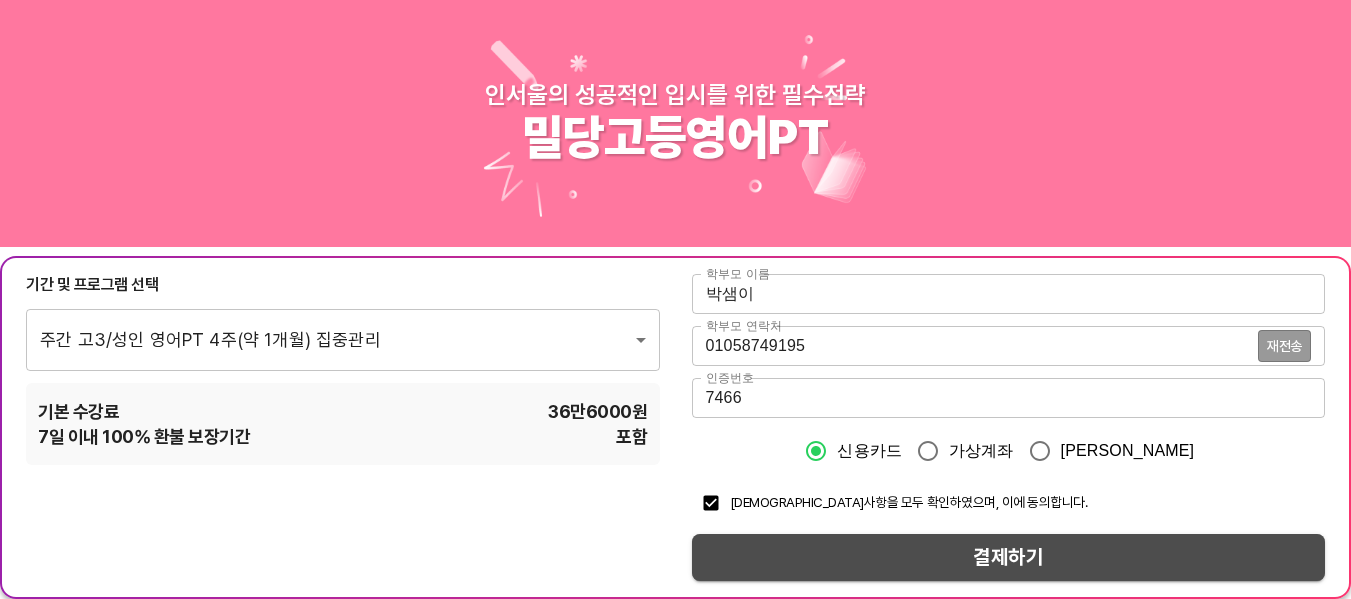 click on "결제하기" at bounding box center (1009, 557) 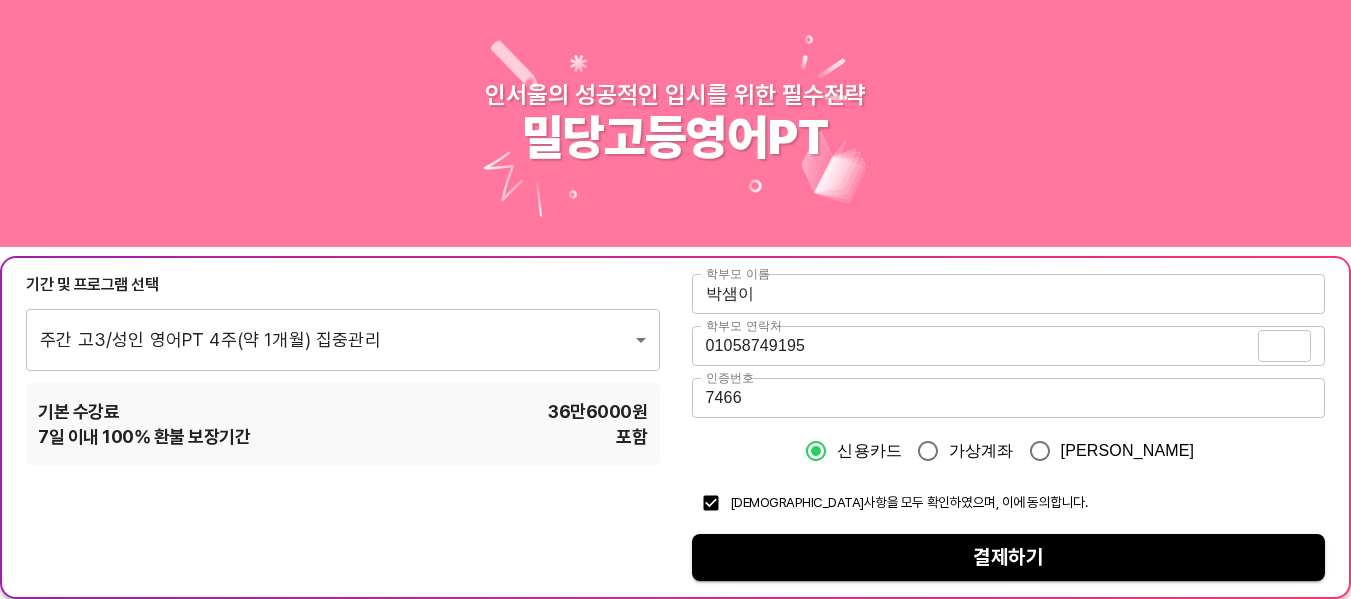 click on "재전송" at bounding box center [1284, 346] 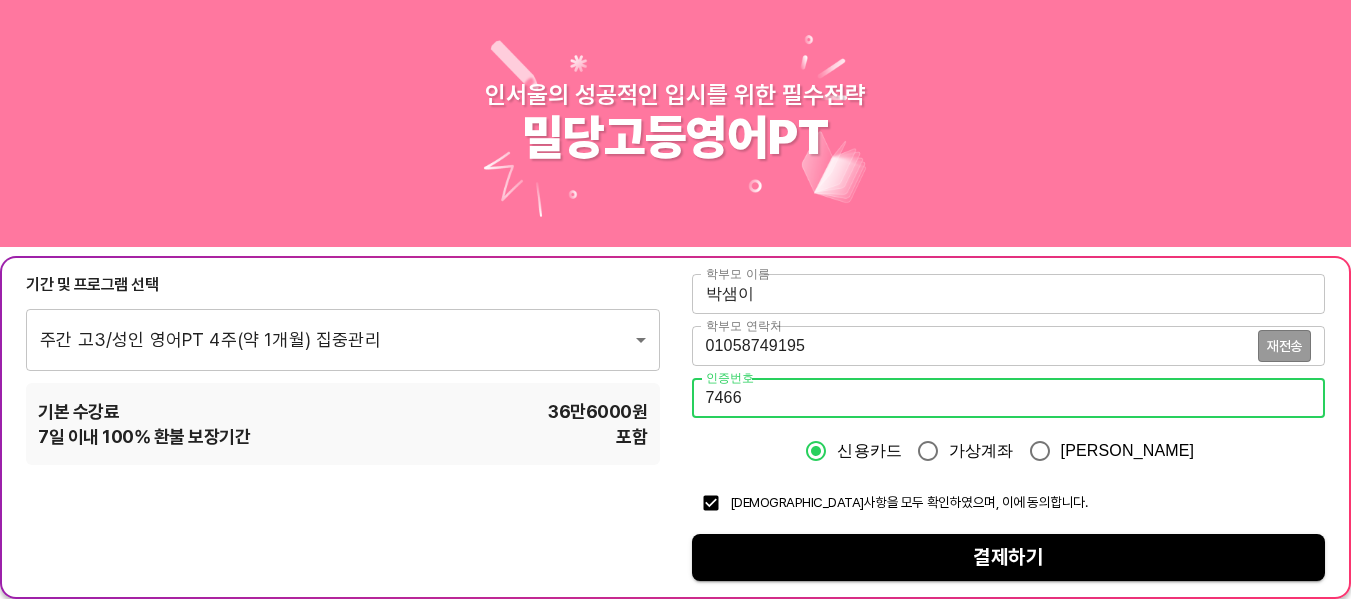 drag, startPoint x: 865, startPoint y: 408, endPoint x: 600, endPoint y: 384, distance: 266.08456 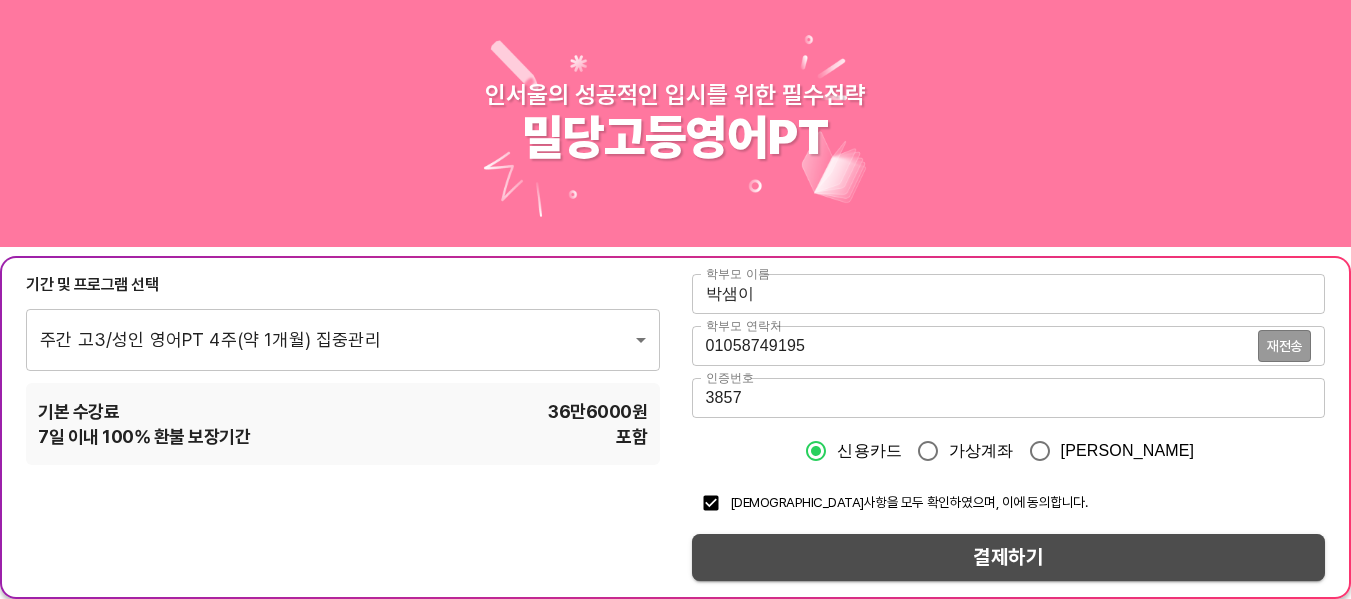 click on "결제하기" at bounding box center (1009, 557) 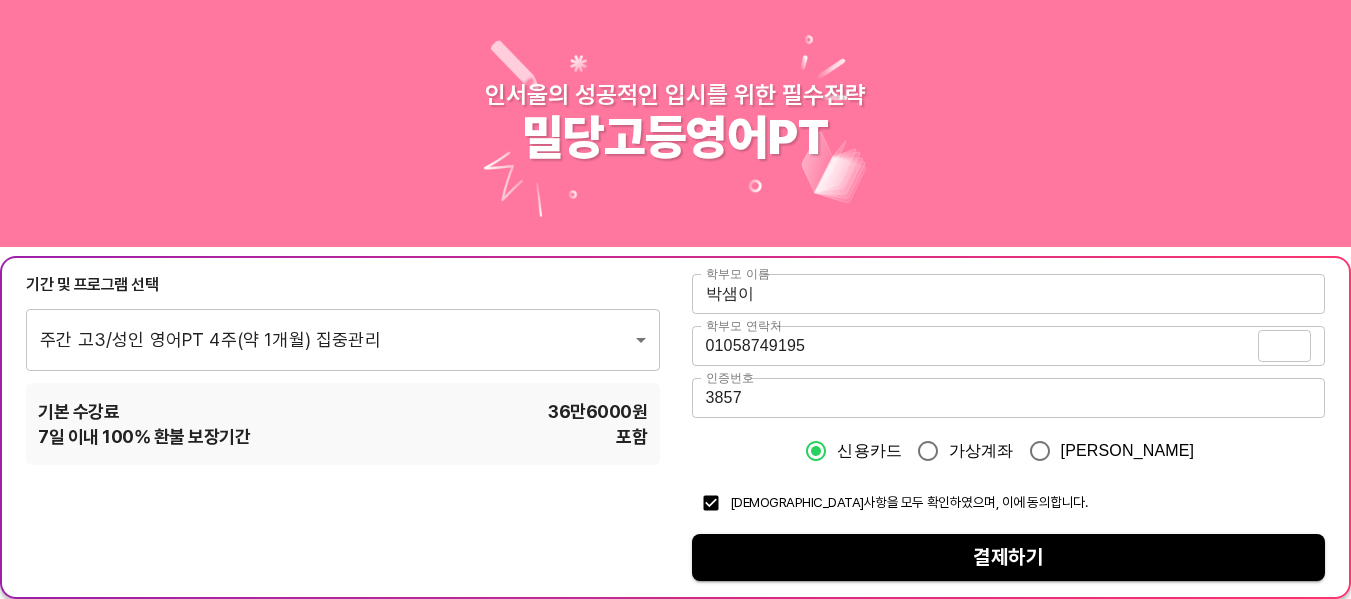 click on "재전송" at bounding box center (1284, 346) 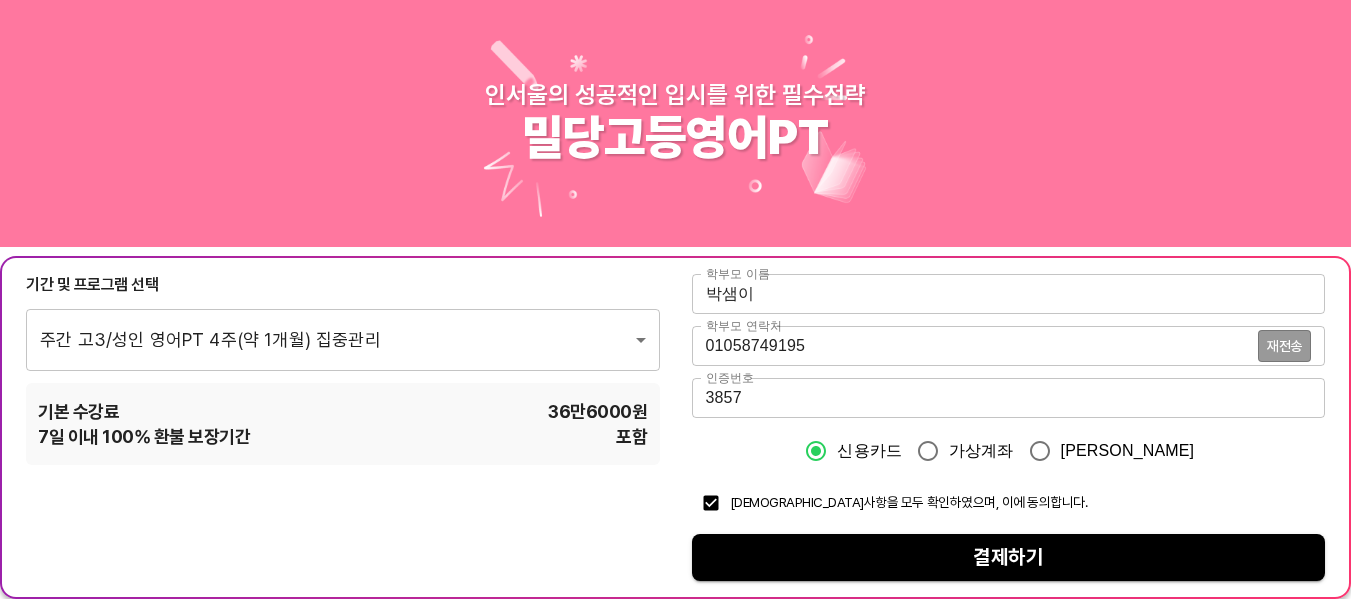 click on "3857" at bounding box center [1009, 398] 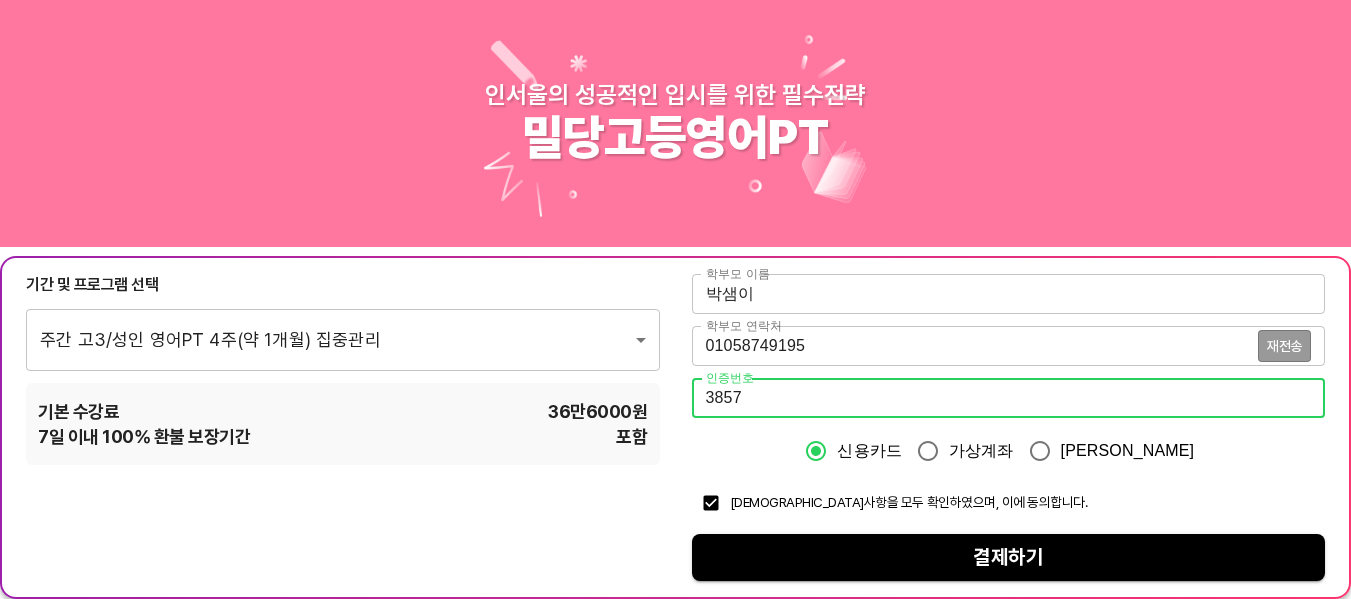 drag, startPoint x: 700, startPoint y: 404, endPoint x: 676, endPoint y: 402, distance: 24.083189 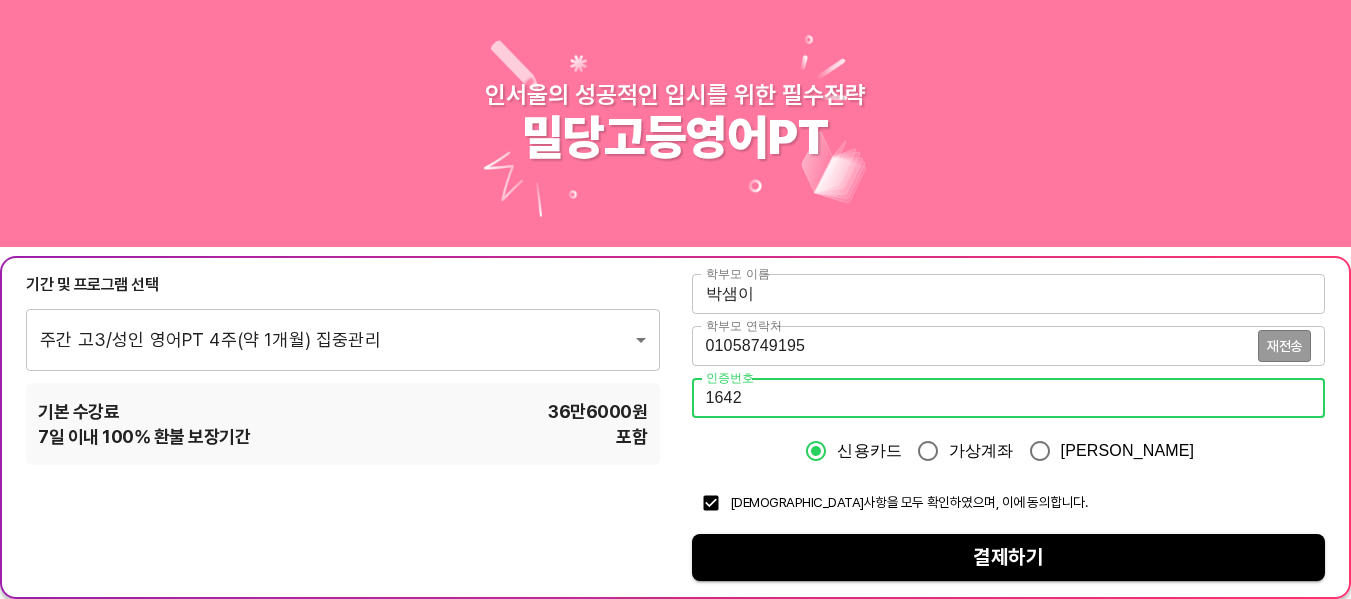type on "1642" 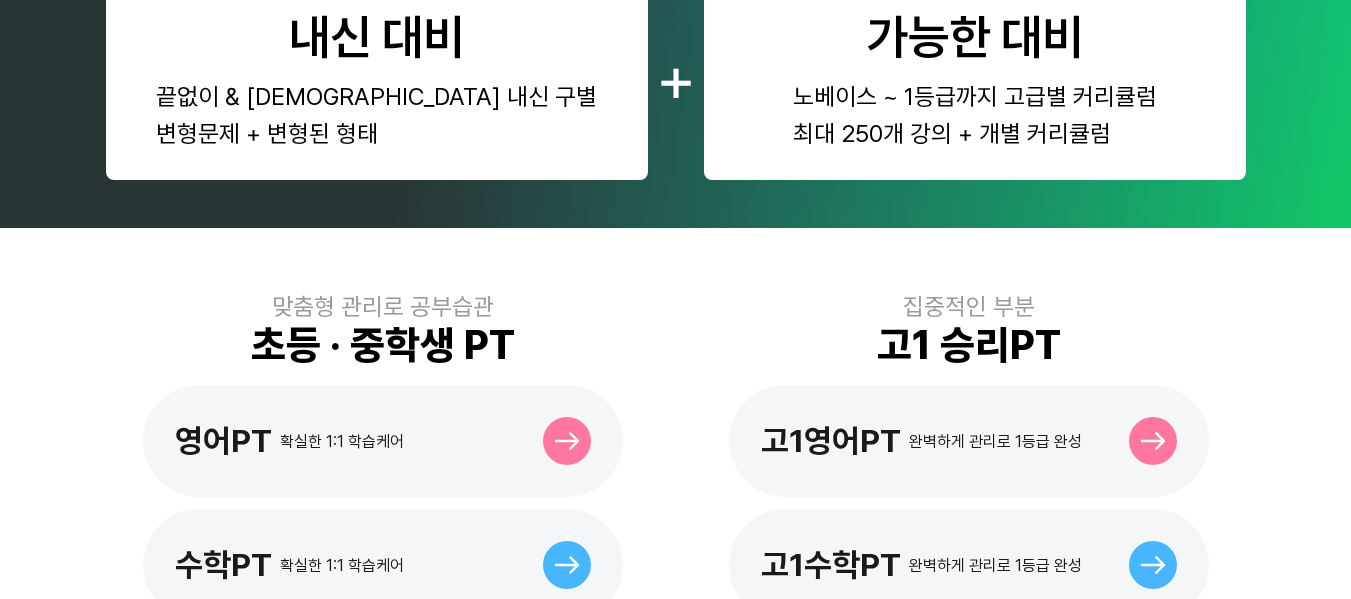 scroll, scrollTop: 0, scrollLeft: 0, axis: both 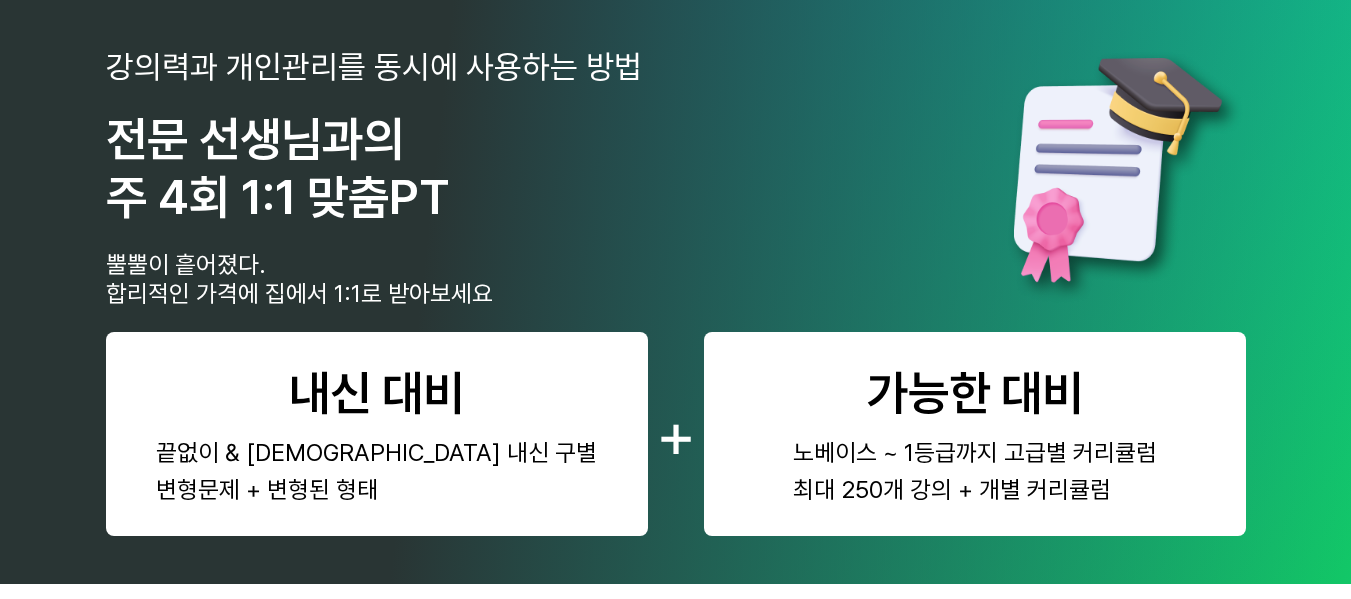 click on "주 4회 1:1 맞춤PT" at bounding box center (278, 197) 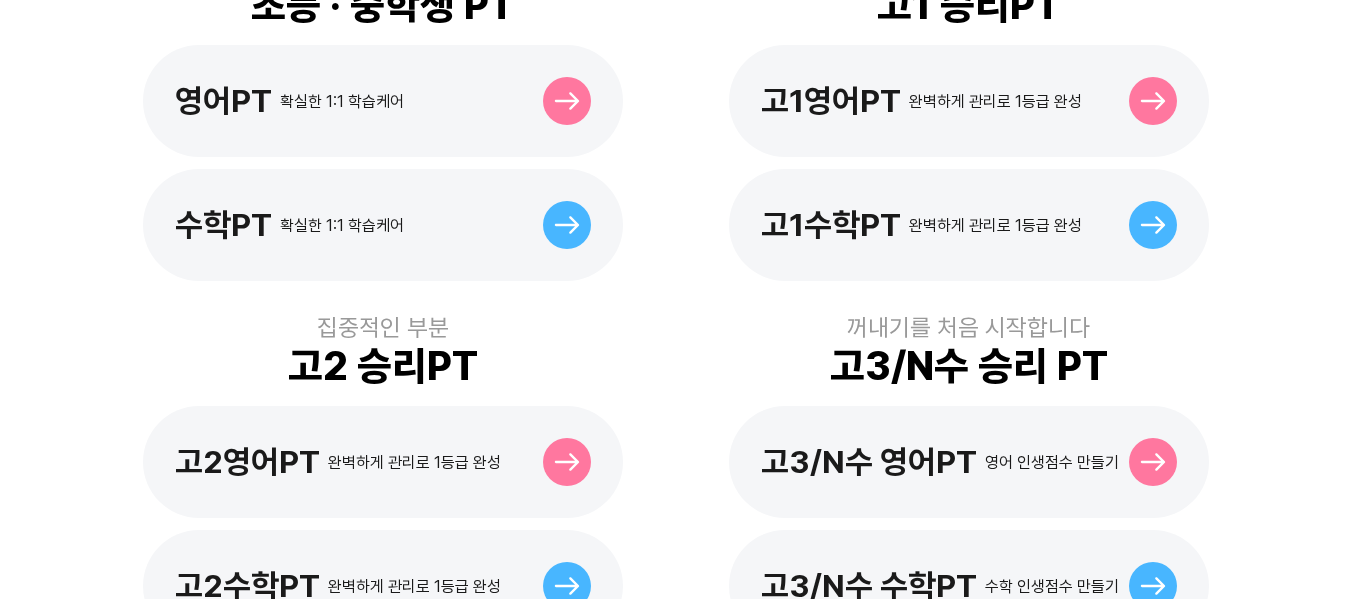 scroll, scrollTop: 700, scrollLeft: 0, axis: vertical 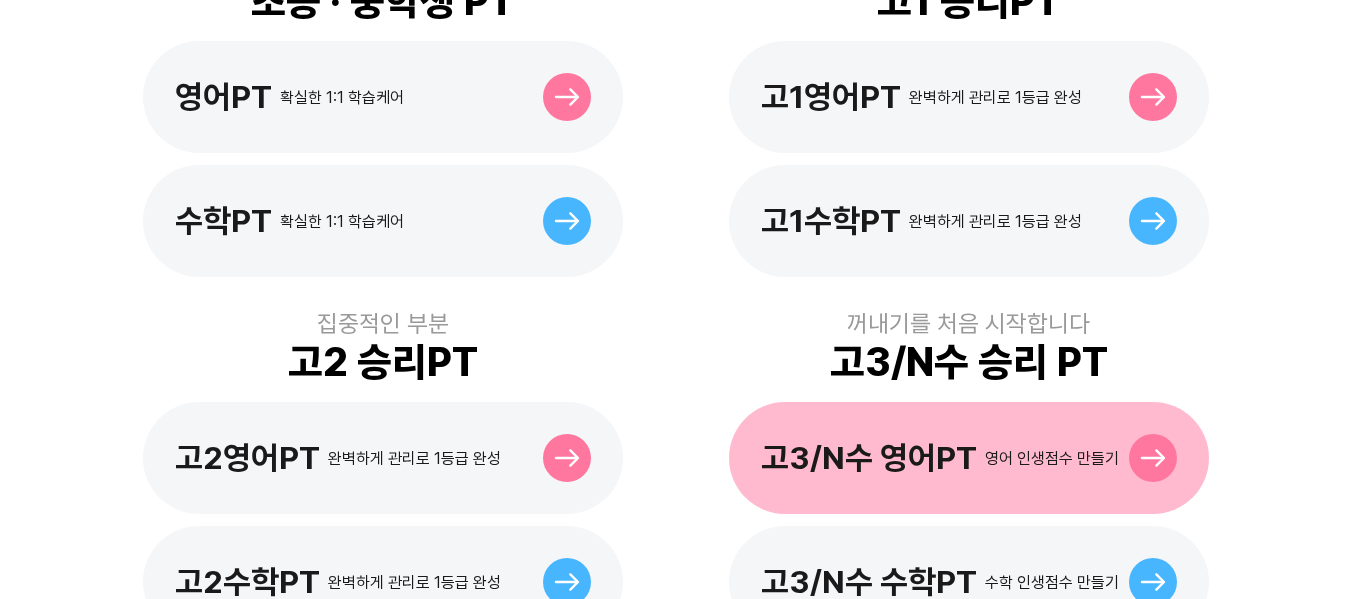 click on "고3/N수 영어PT" at bounding box center [869, 458] 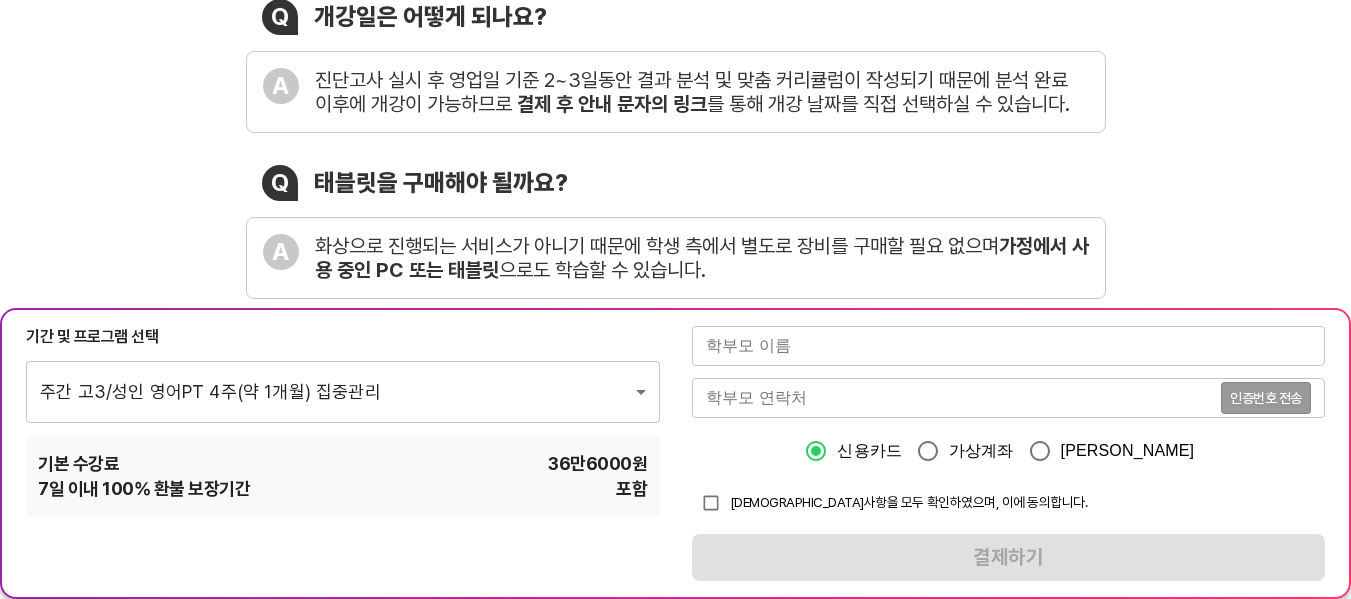 scroll, scrollTop: 100, scrollLeft: 0, axis: vertical 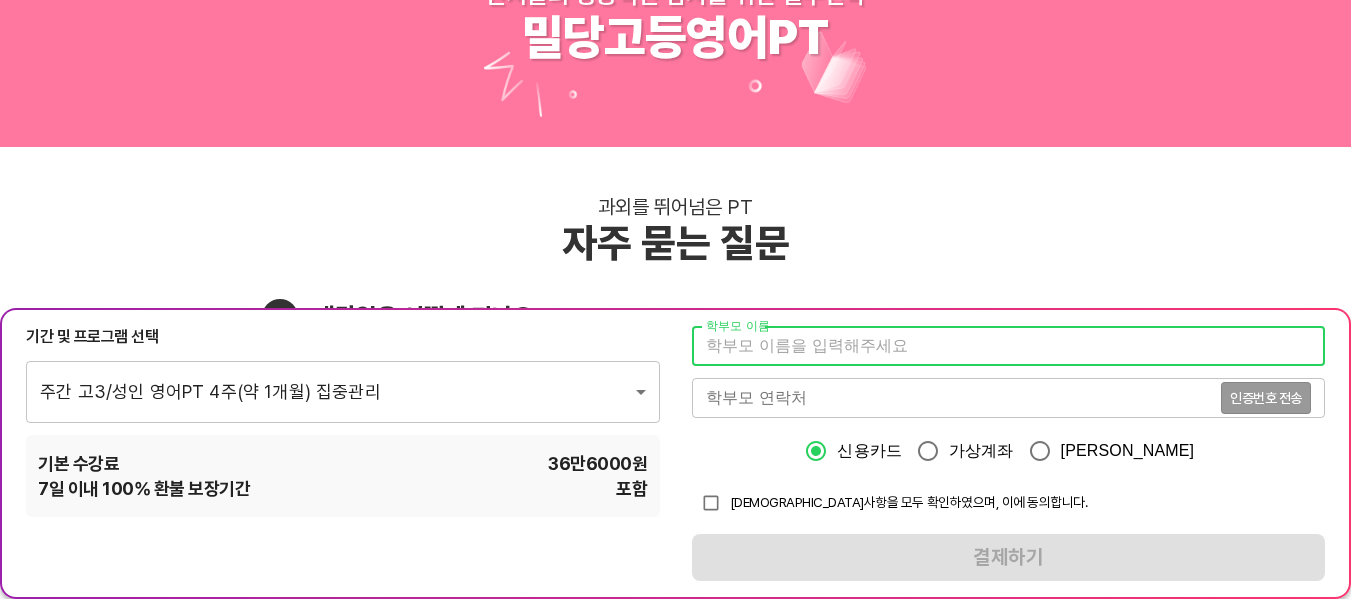 click at bounding box center [1009, 346] 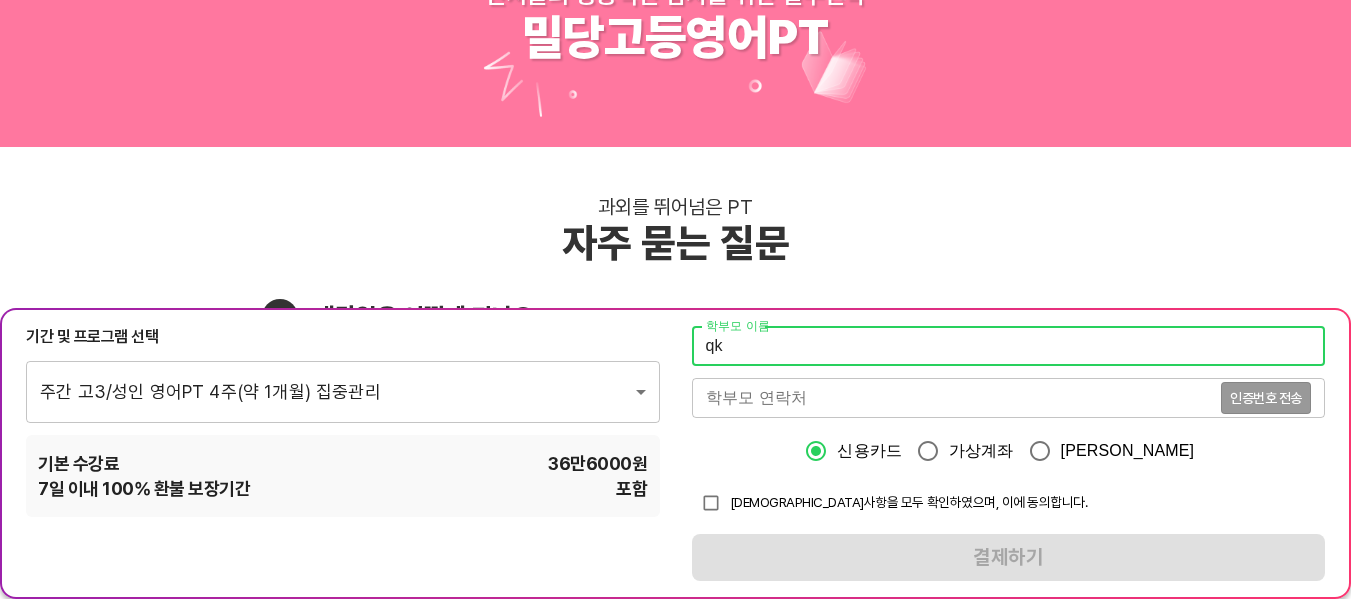 type on "q" 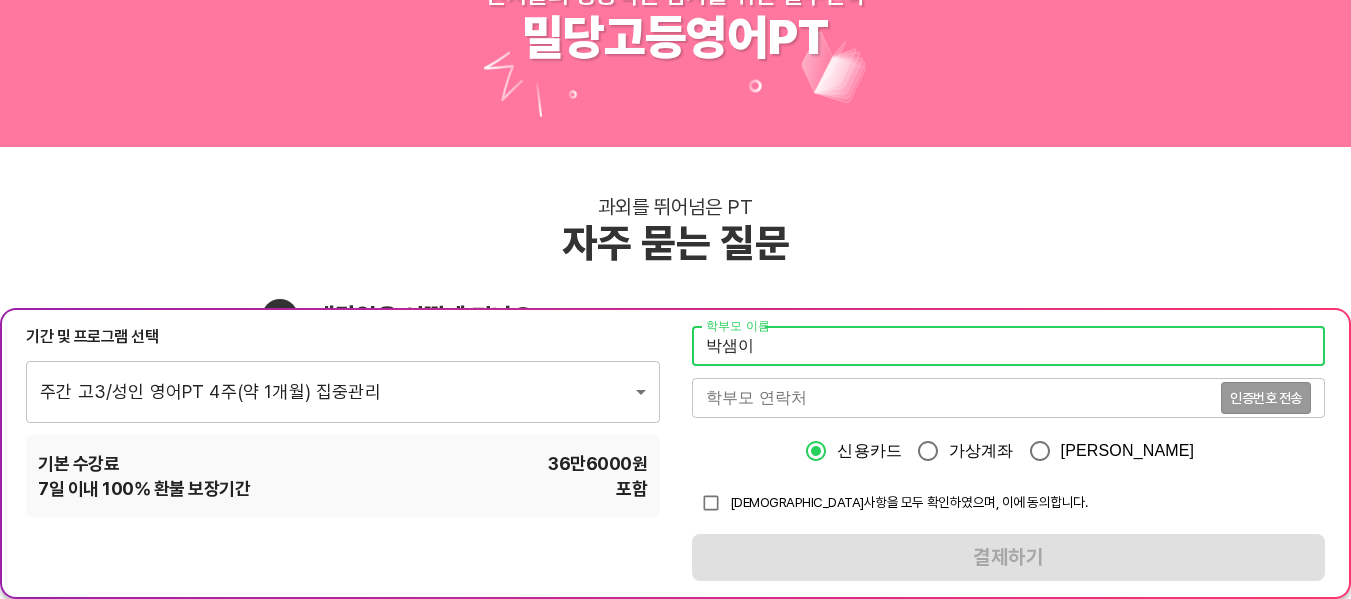 type on "박샘이" 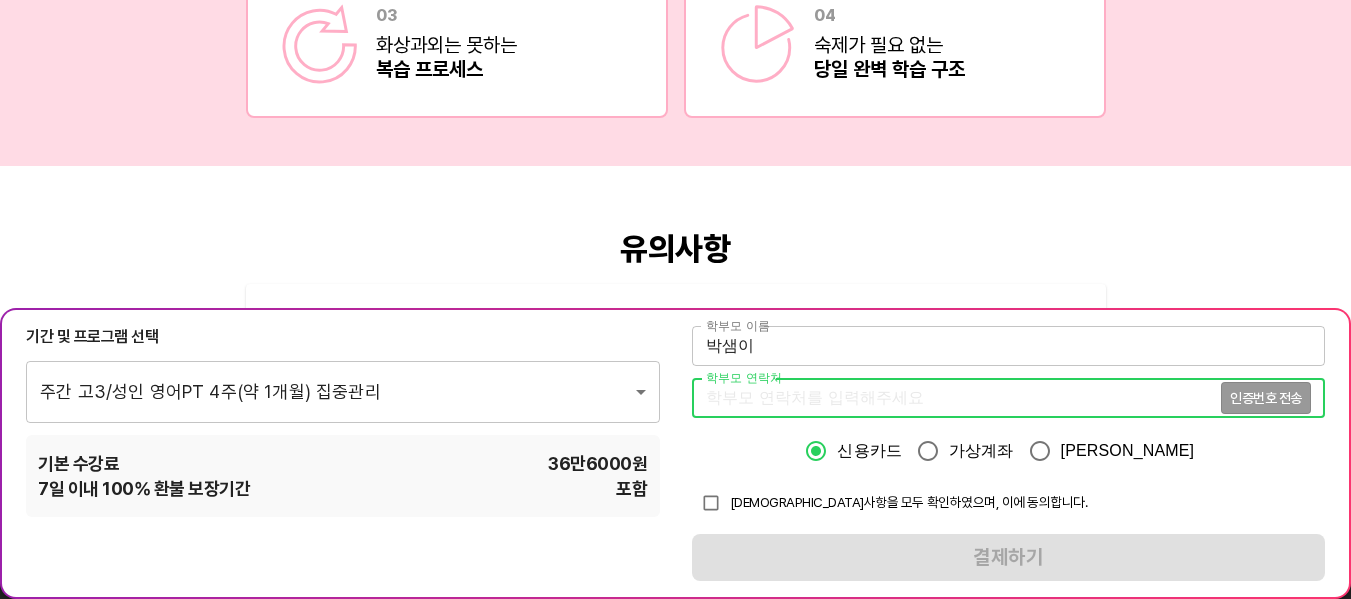 scroll, scrollTop: 3800, scrollLeft: 0, axis: vertical 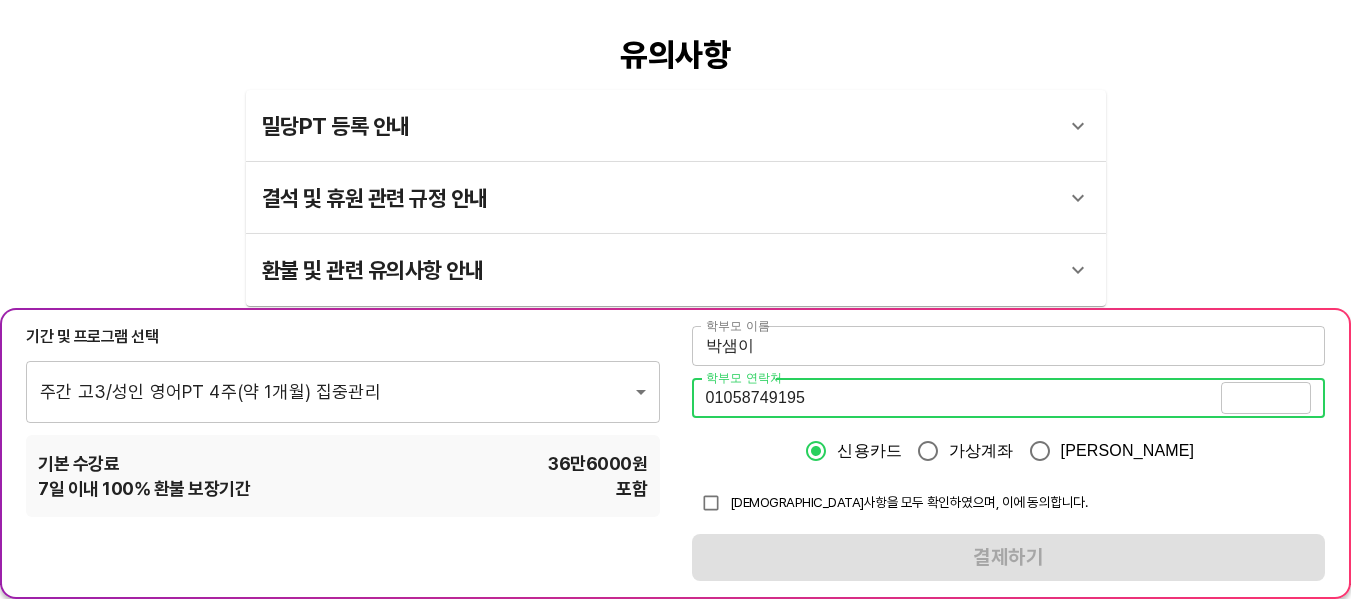 type on "01058749195" 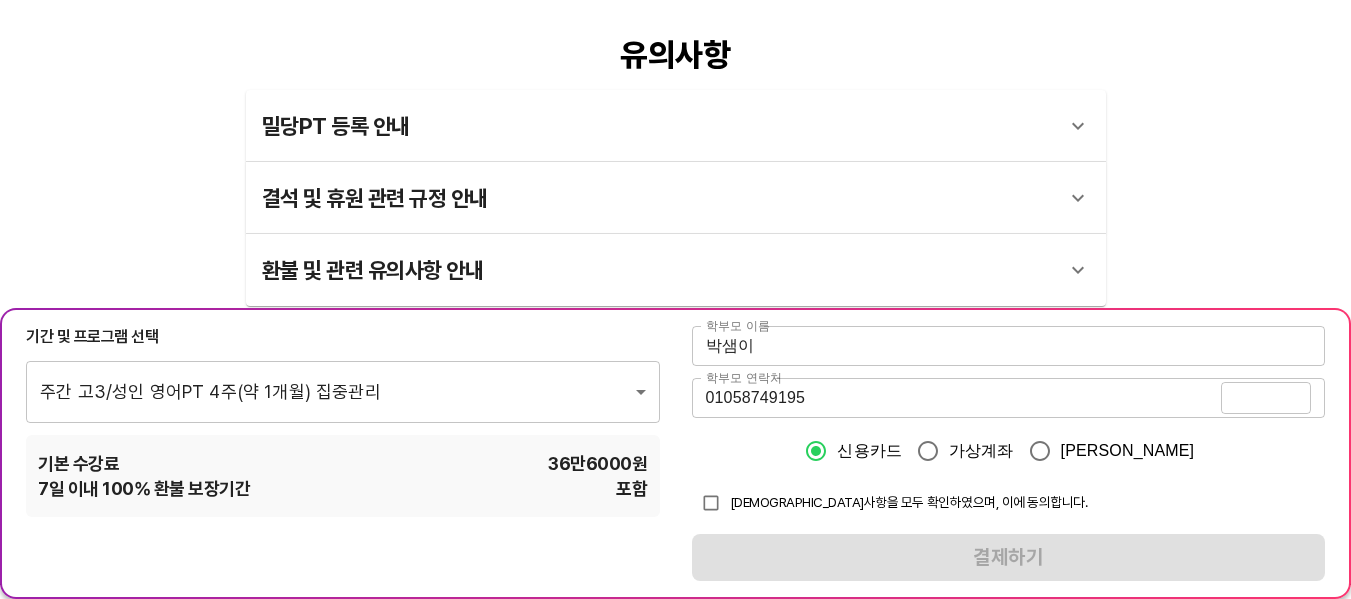 click on "인증번호 전송" at bounding box center (1266, 398) 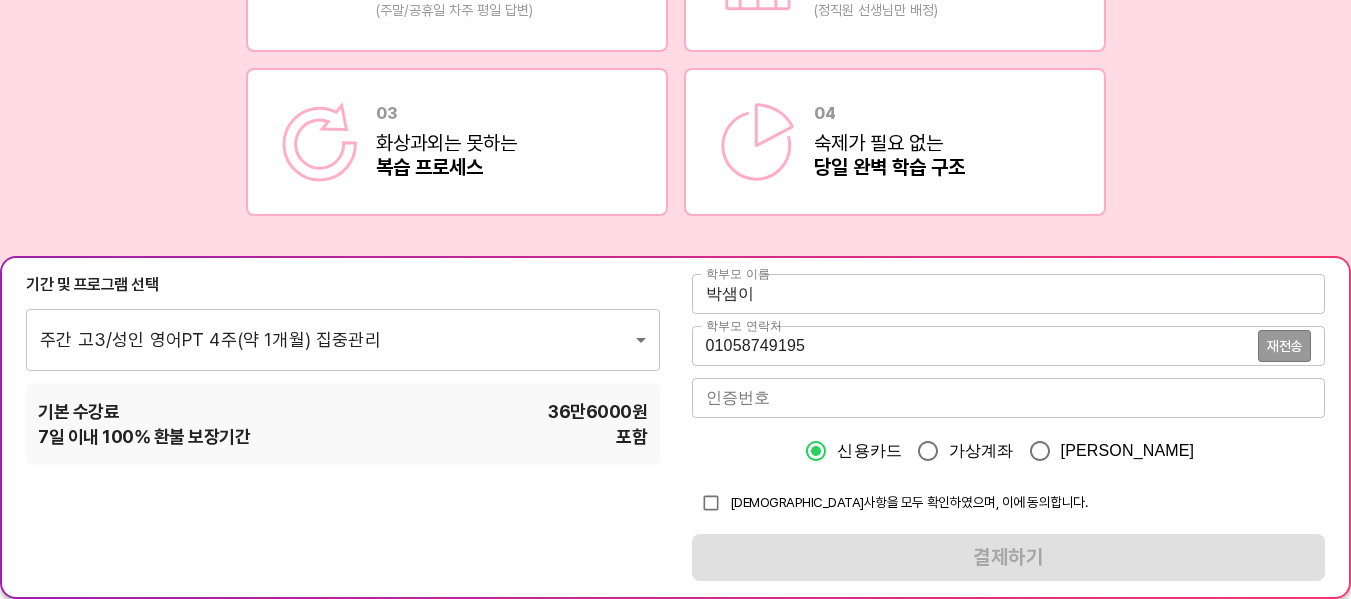 scroll, scrollTop: 3500, scrollLeft: 0, axis: vertical 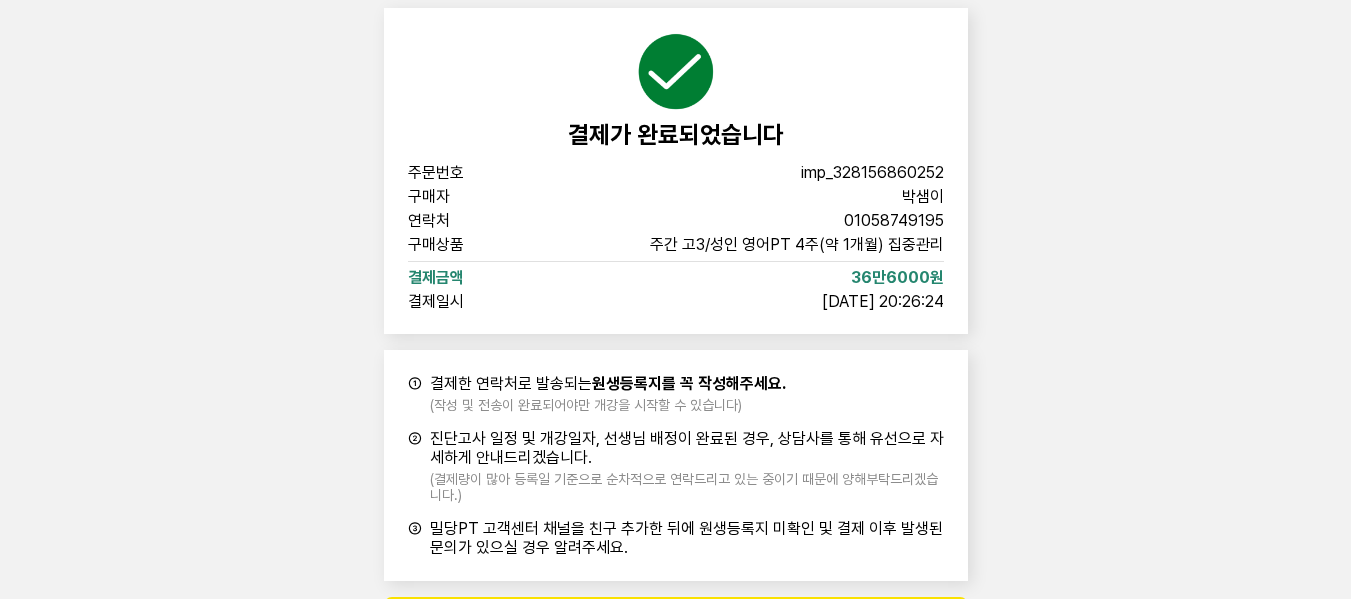 click on "결제가 완료되었습니다 주문번호 imp_[PHONE_NUMBER] 구매자 박샘이 연락처 01058749195 구매상품 주간 고3/성인 영어PT 4주(약 1개월) 집중관리 결제금액 36만6000원 결제일시 [DATE] 20:26:24 ① 결제한 연락처로 발송되는  원생등록지를 꼭 작성해주세요. (작성 및 전송이 완료되어야만 개강을 시작할 수 있습니다) ② 진단고사 일정 및 개강일자, 선생님 배정이 완료된 경우, 상담사를 통해 유선으로 자세하게 안내드리겠습니다. (결제량이 많아 등록일 기준으로 순차적으로 연락드리고 있는 중이기 때문에 양해부탁드리겠습니다.) ③ 밀당PT 고객센터 채널을 친구 추가한 뒤에 원생등록지 미확인 및 결제 이후 발생된 문의가 있으실 경우 알려주세요. 밀당PT 고객센터 추가하기" at bounding box center [675, 330] 